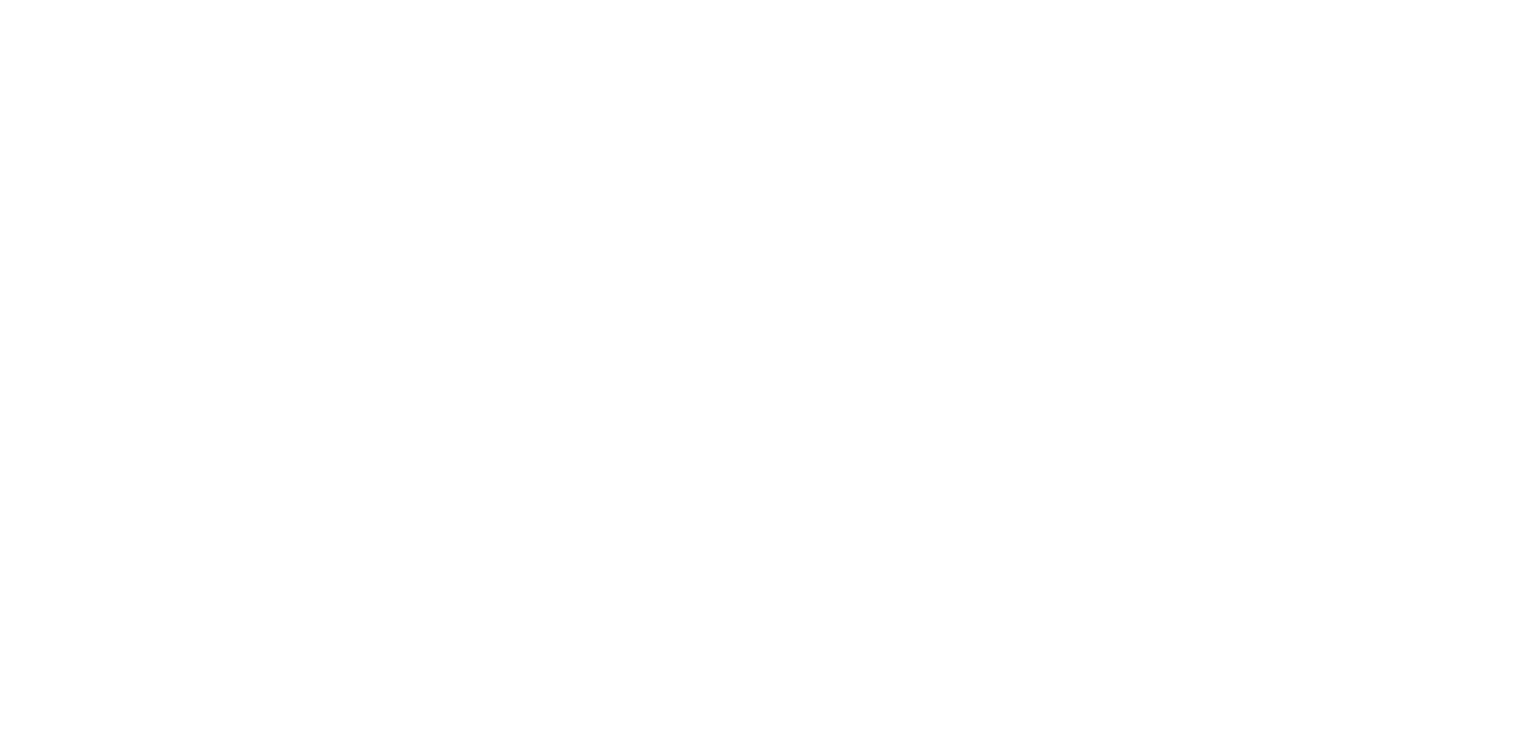 scroll, scrollTop: 0, scrollLeft: 0, axis: both 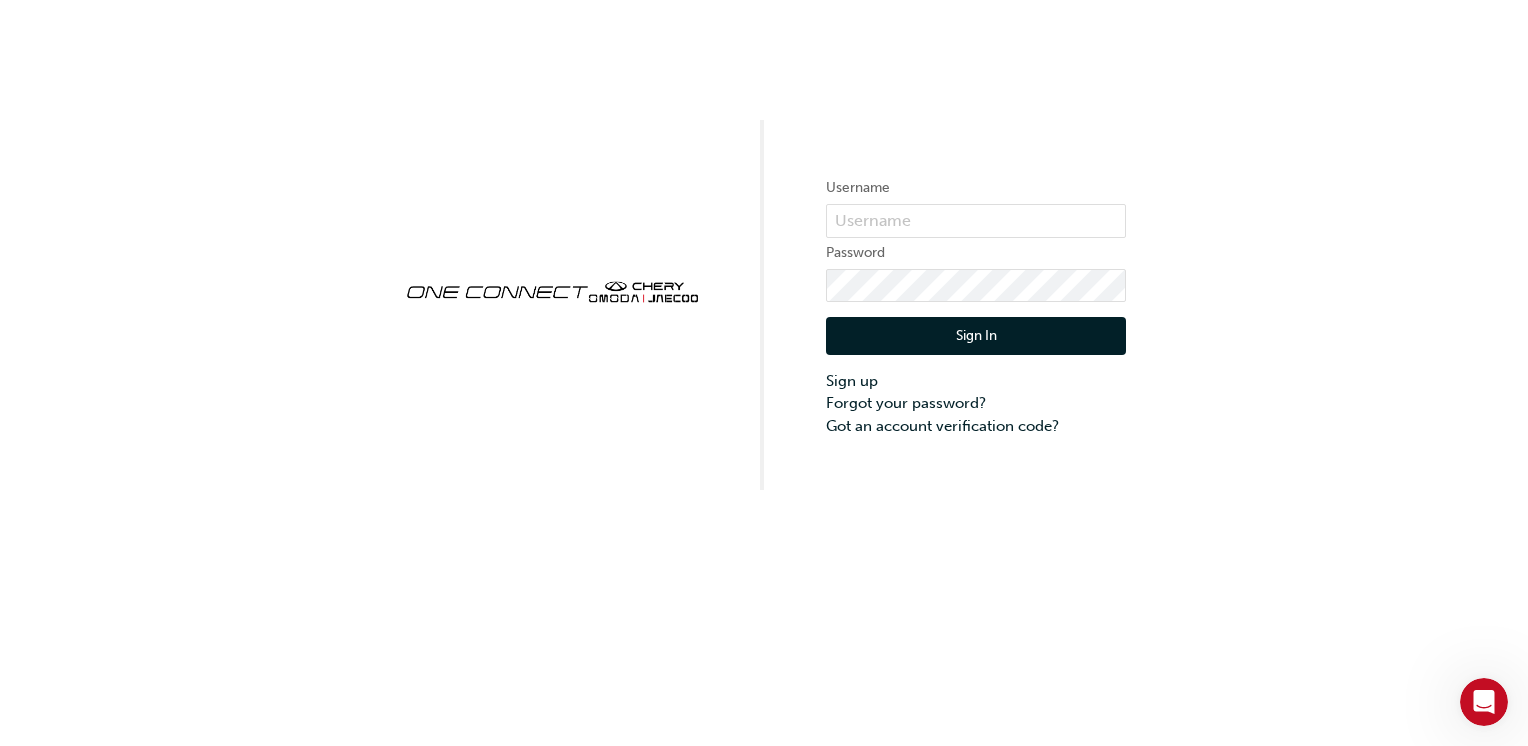 click on "Username Password Sign In Sign up Forgot your password? Got an account verification code?" at bounding box center [764, 245] 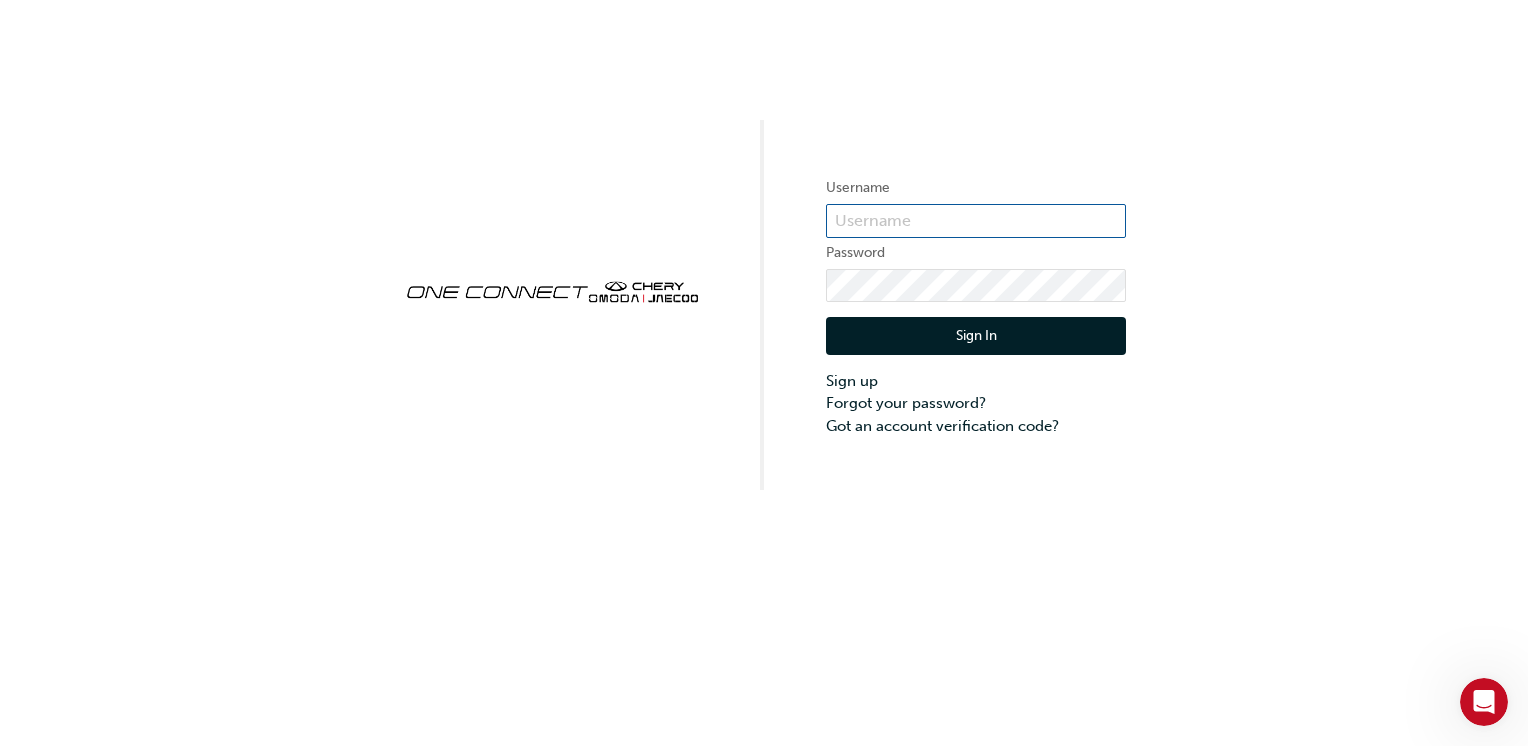 click at bounding box center (976, 221) 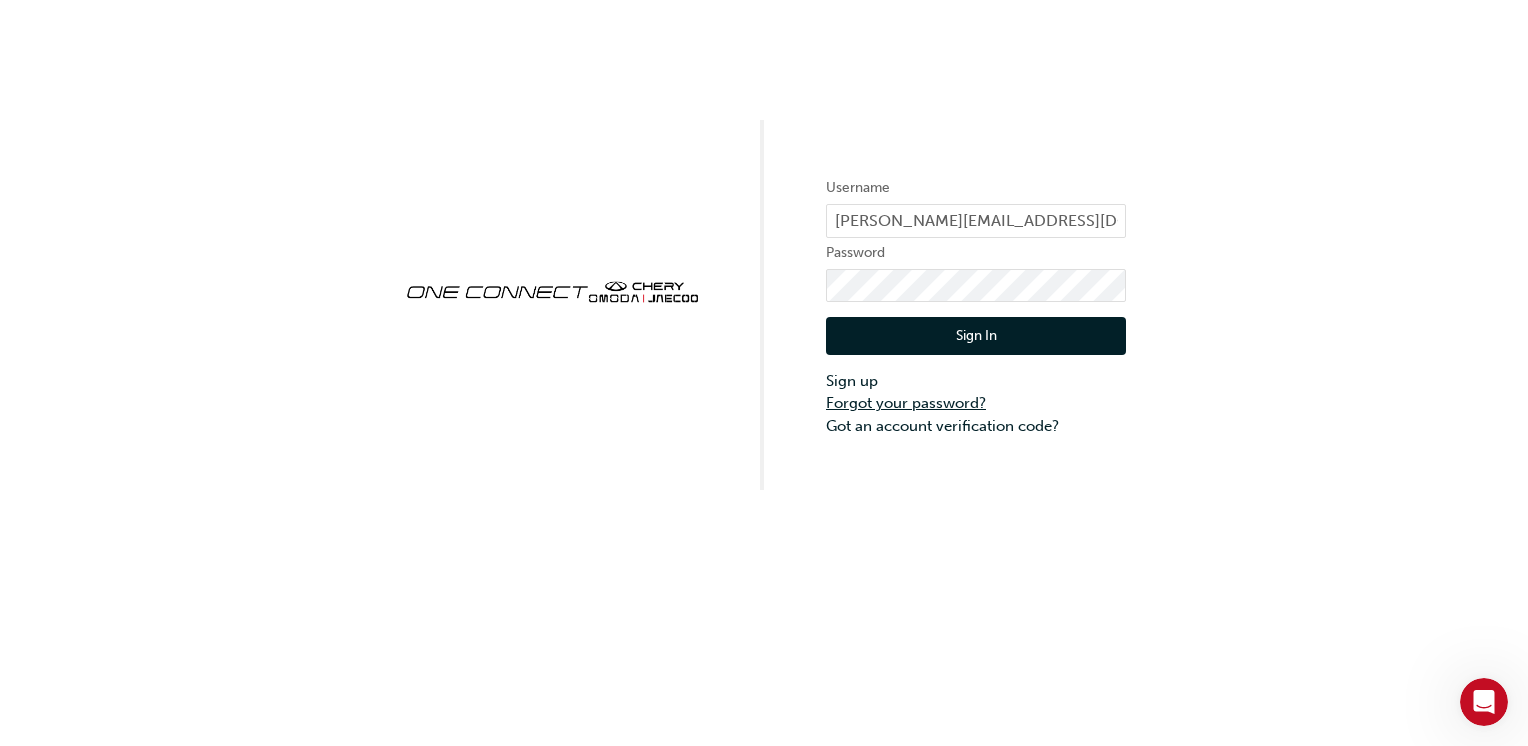 click on "Forgot your password?" at bounding box center (976, 403) 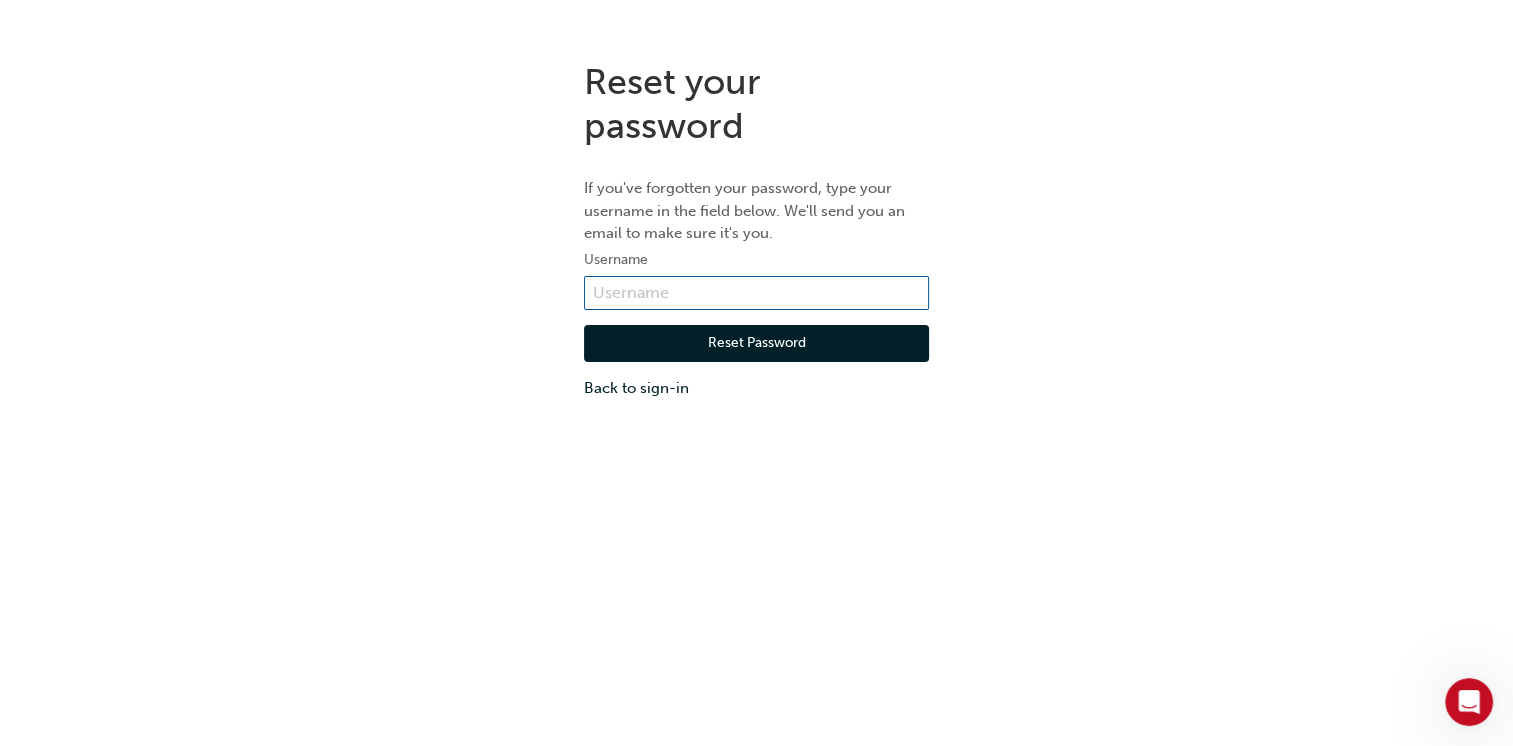click at bounding box center (756, 293) 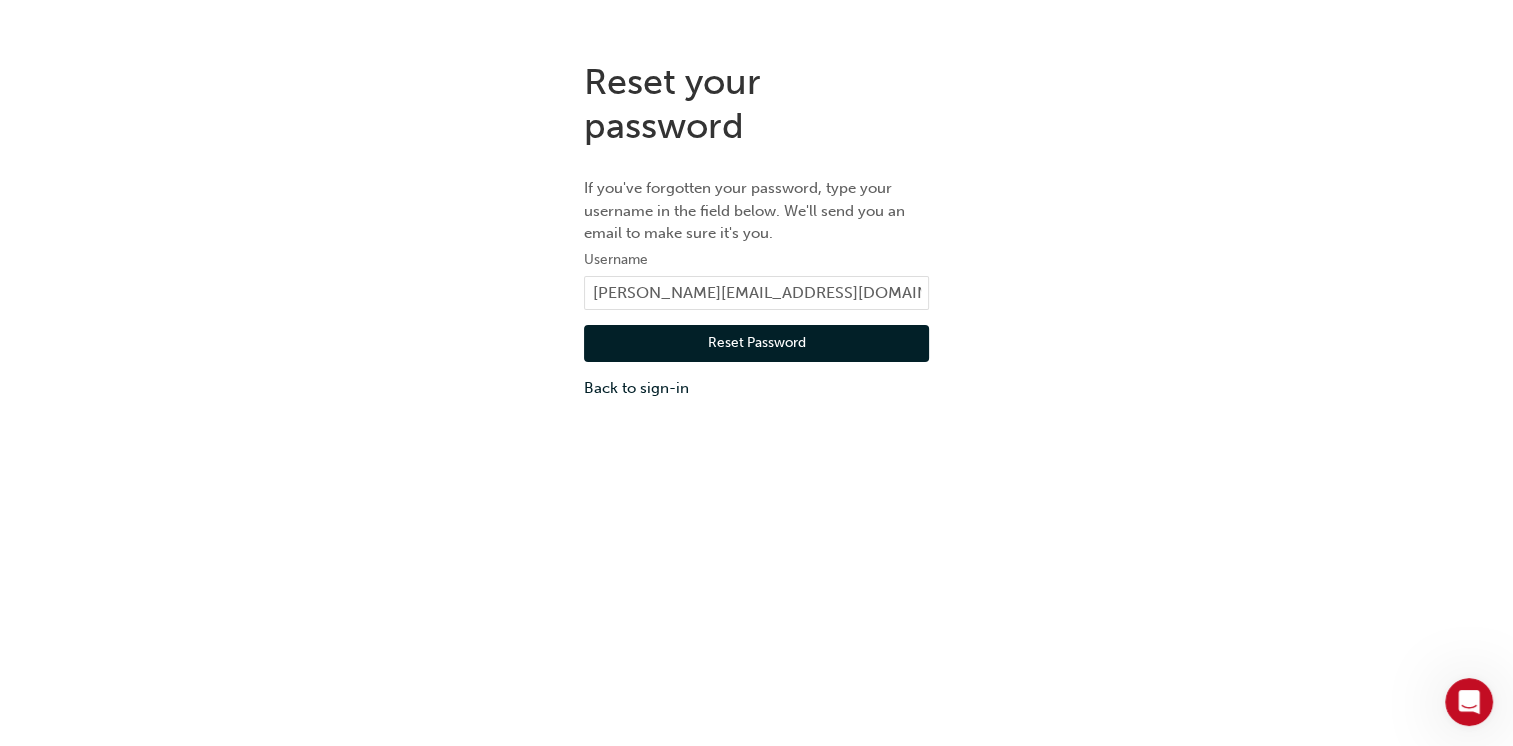 click on "Reset Password" at bounding box center (756, 344) 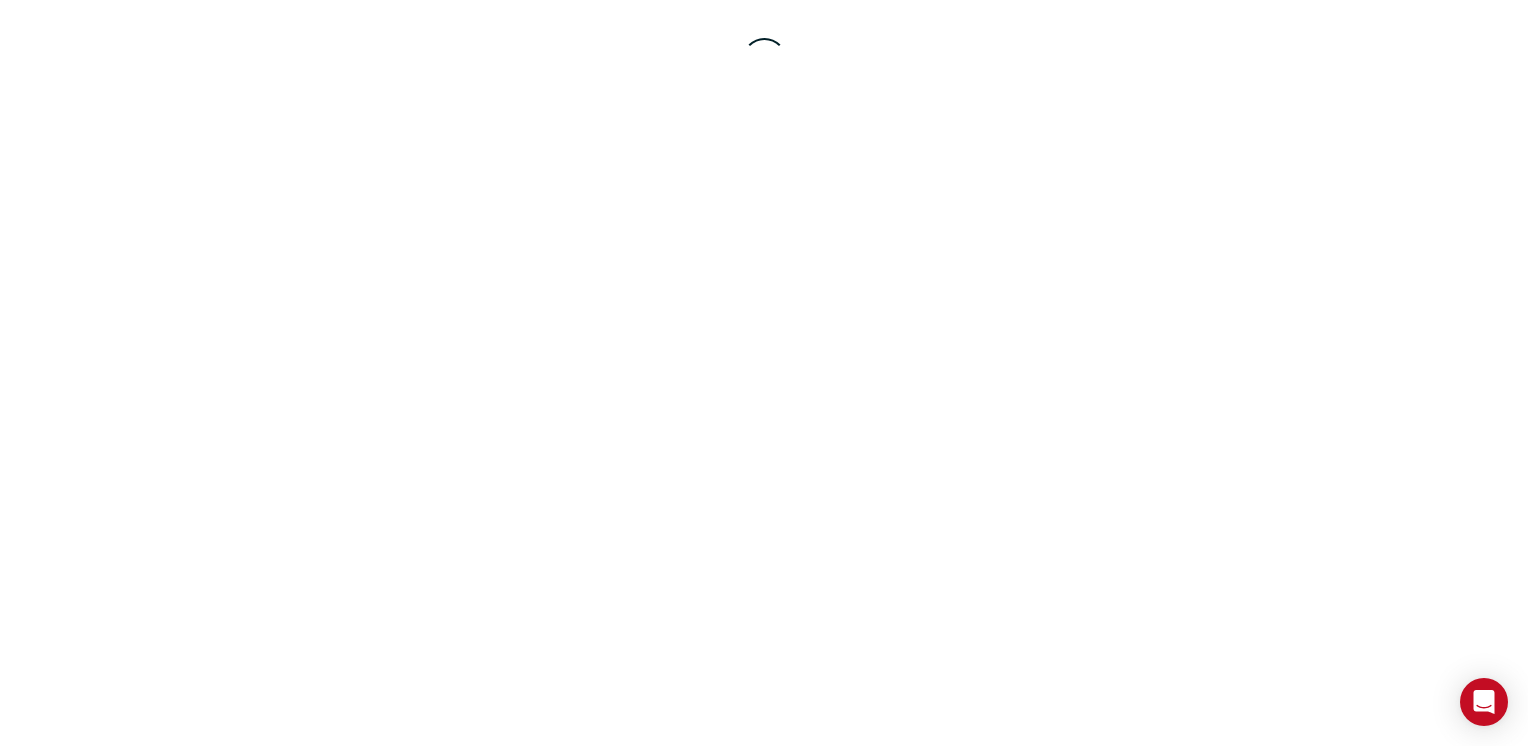 scroll, scrollTop: 0, scrollLeft: 0, axis: both 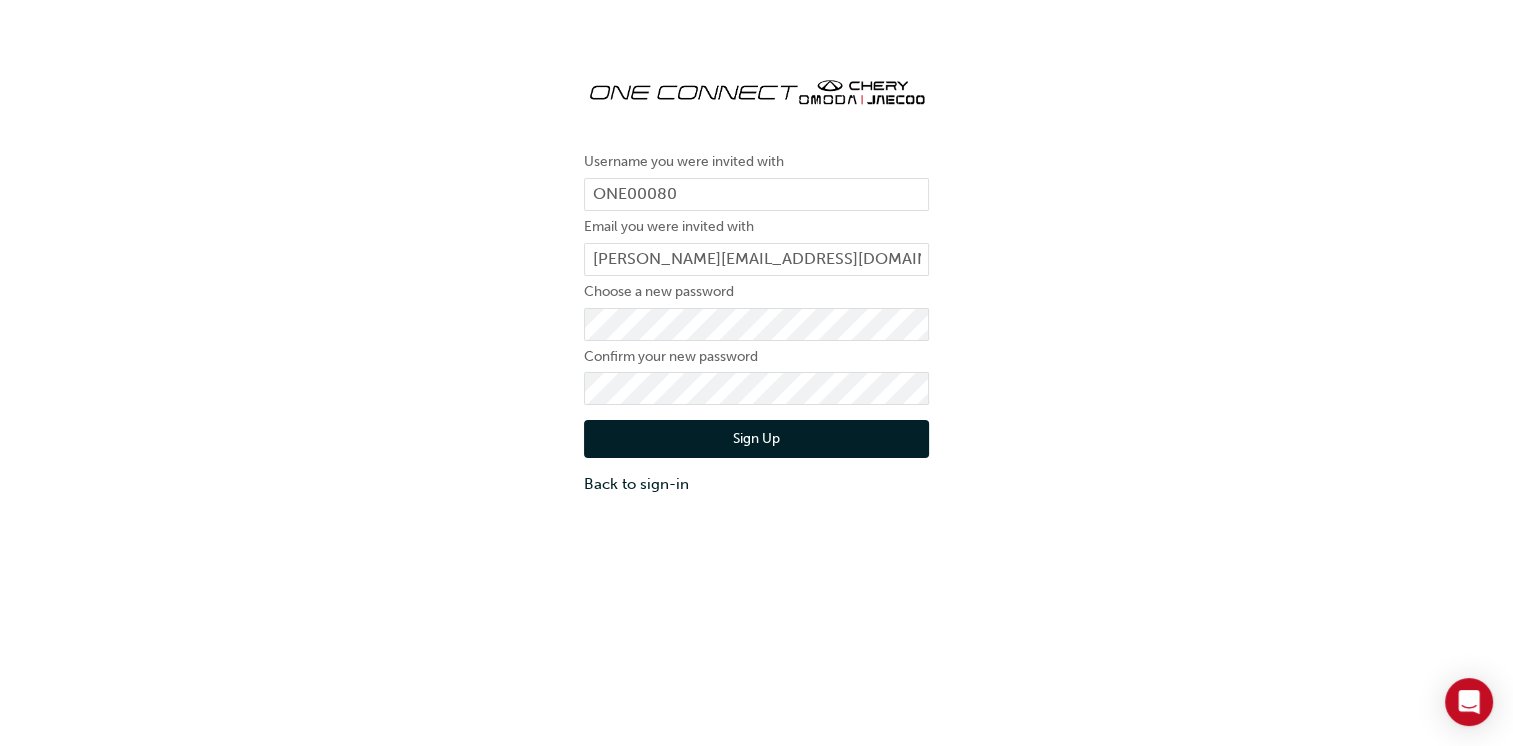click on "Sign Up" at bounding box center [756, 439] 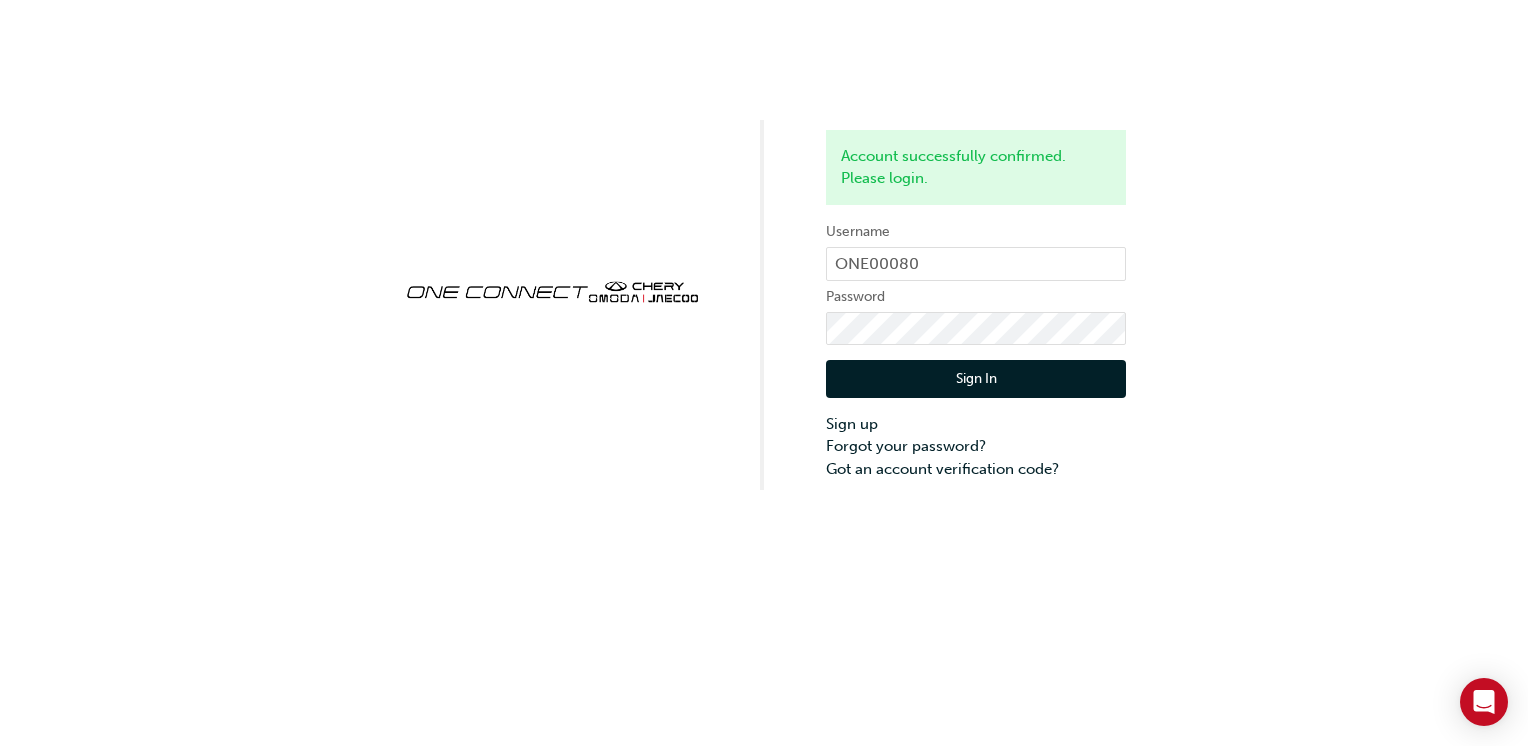 click on "Sign In" at bounding box center [976, 379] 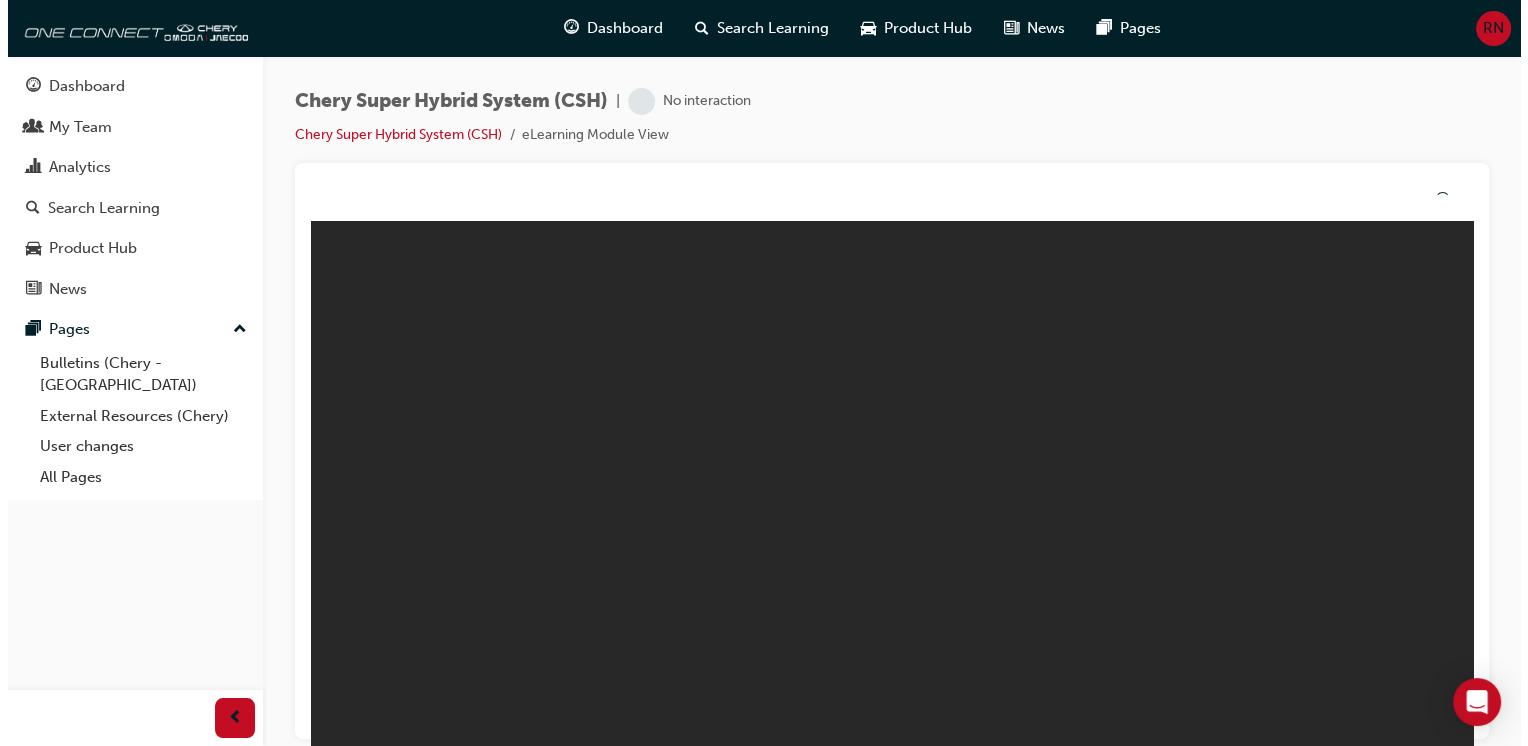 scroll, scrollTop: 0, scrollLeft: 0, axis: both 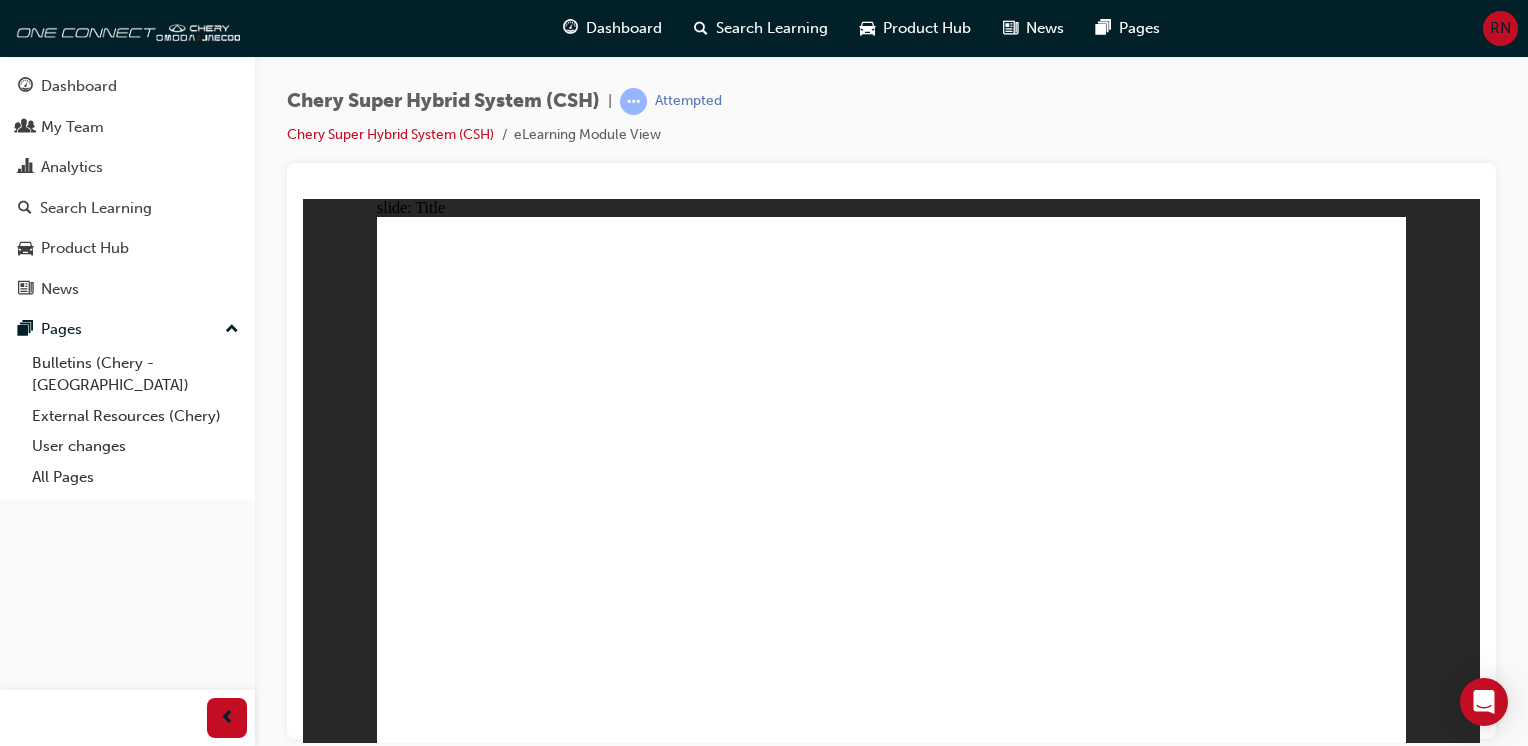 click 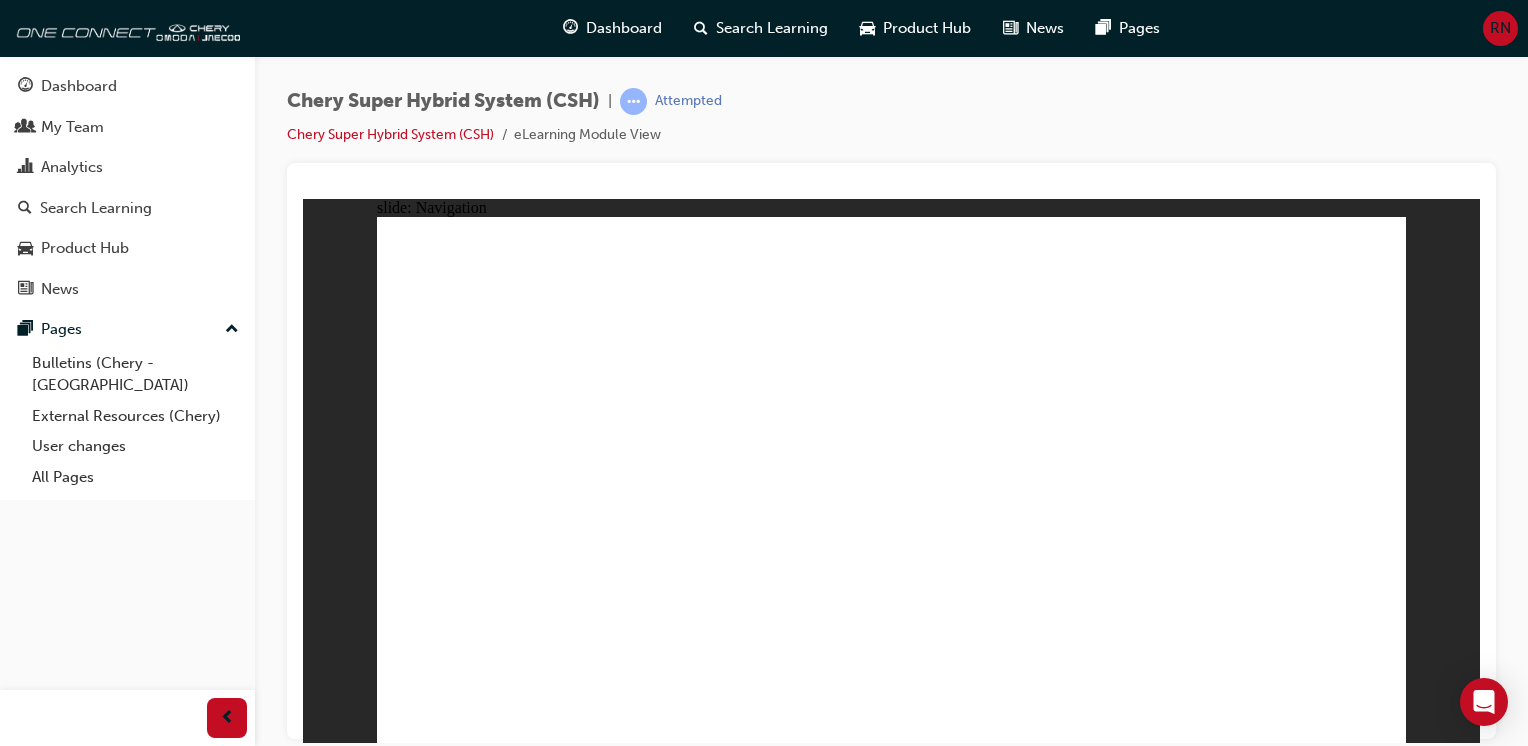 click 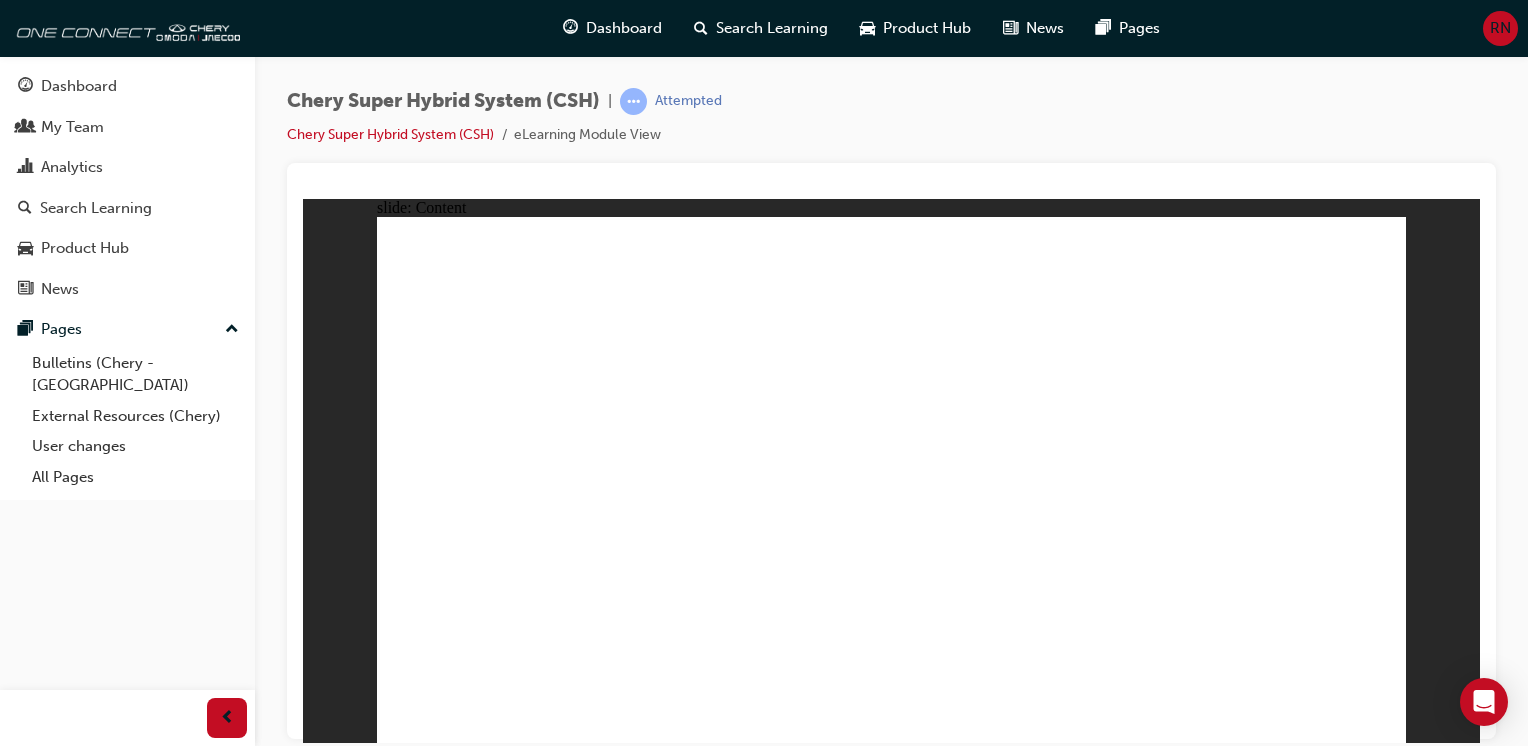 click 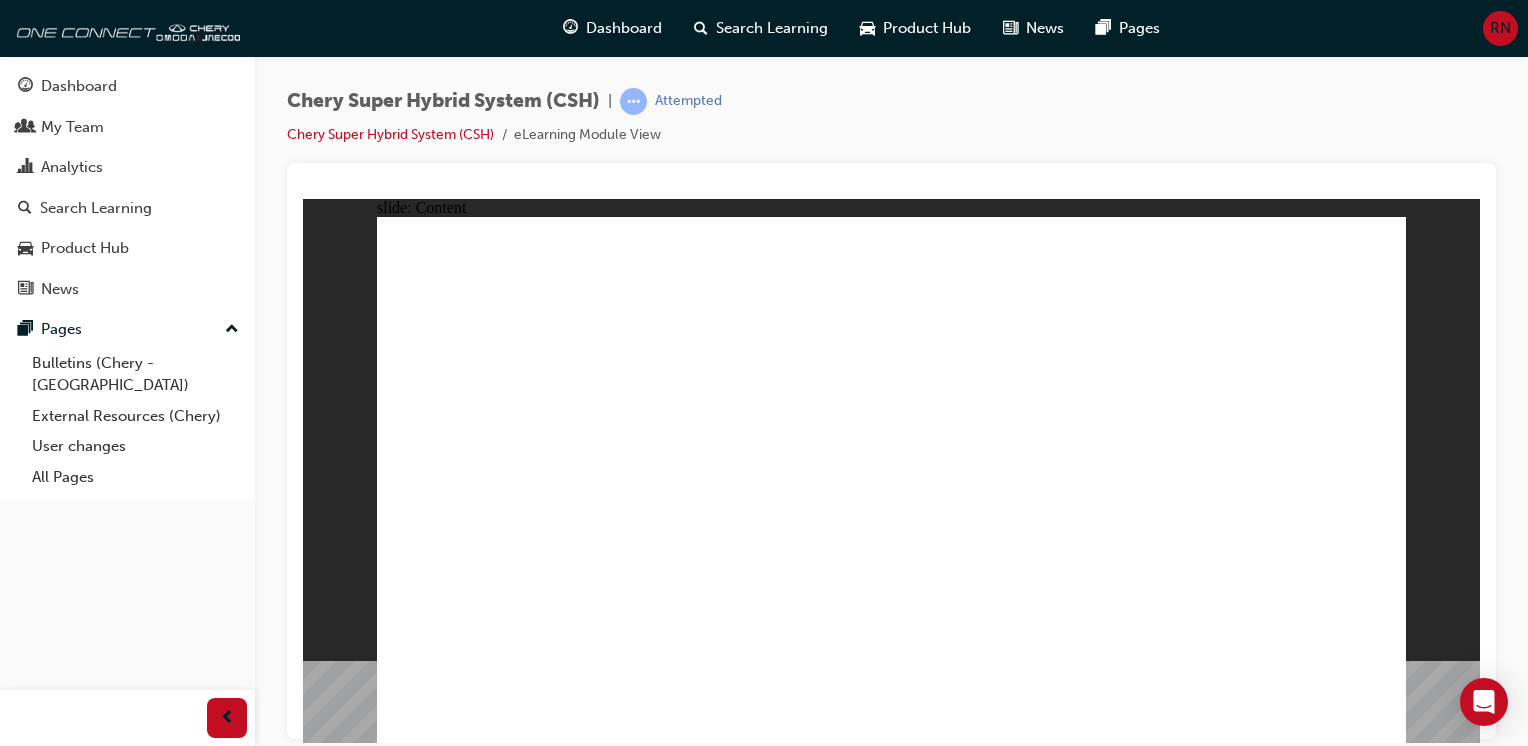 click 